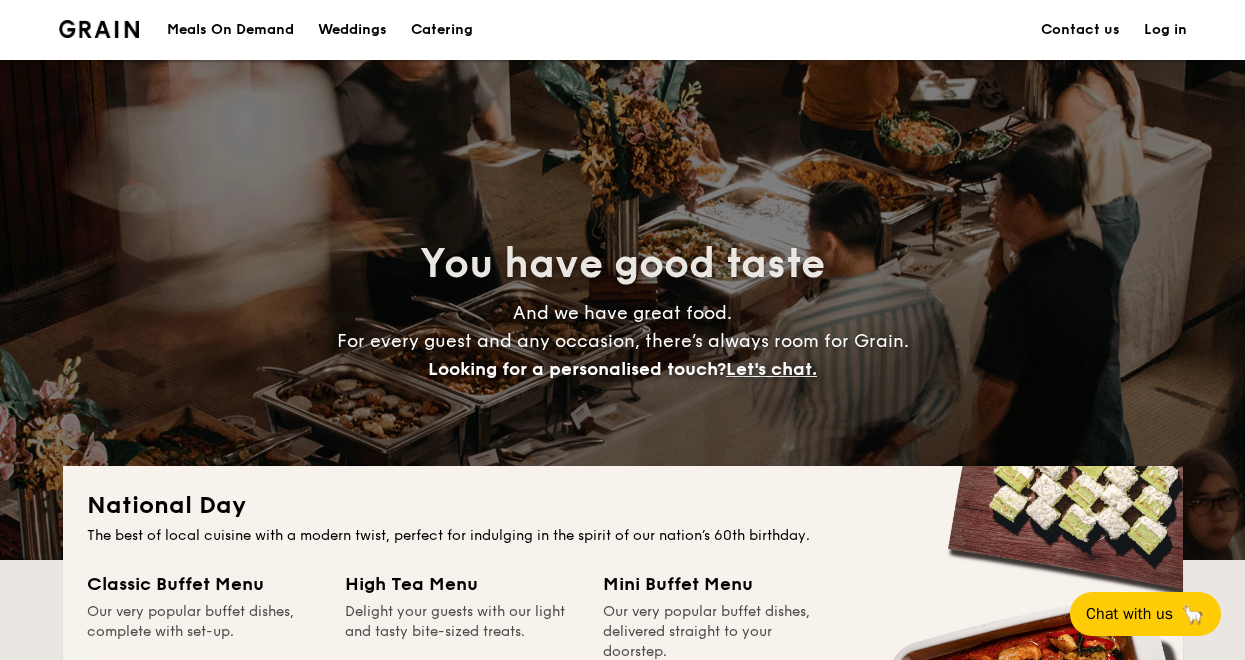 scroll, scrollTop: 0, scrollLeft: 0, axis: both 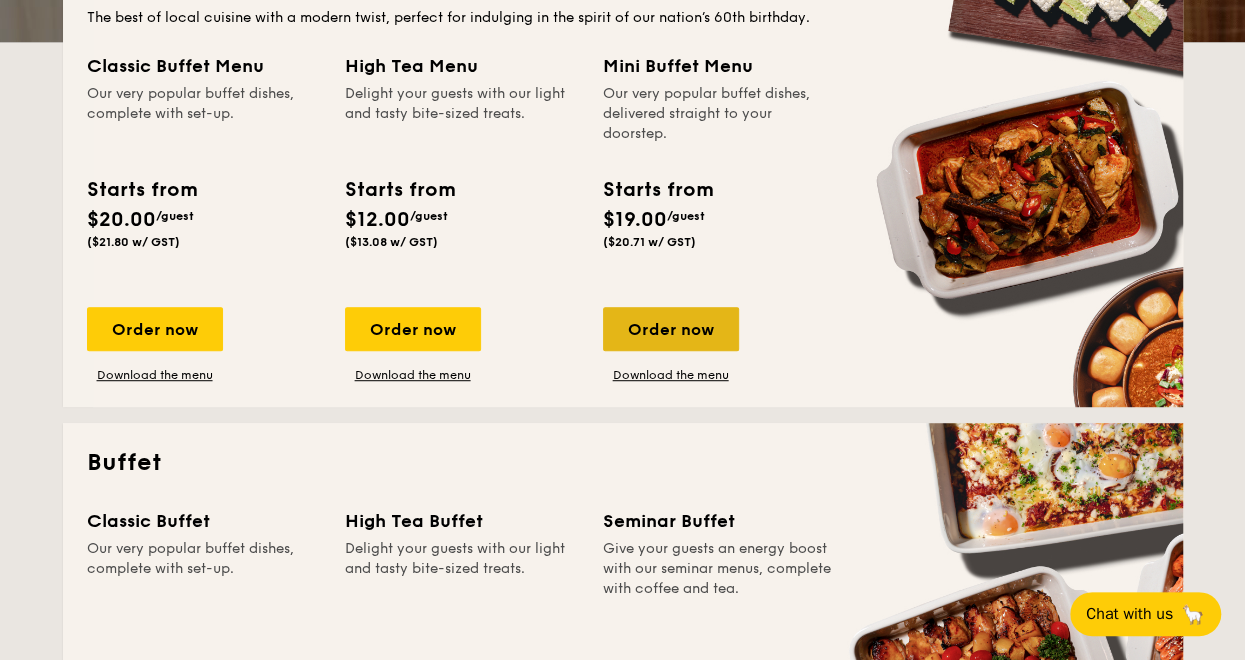 click on "Order now" at bounding box center [671, 329] 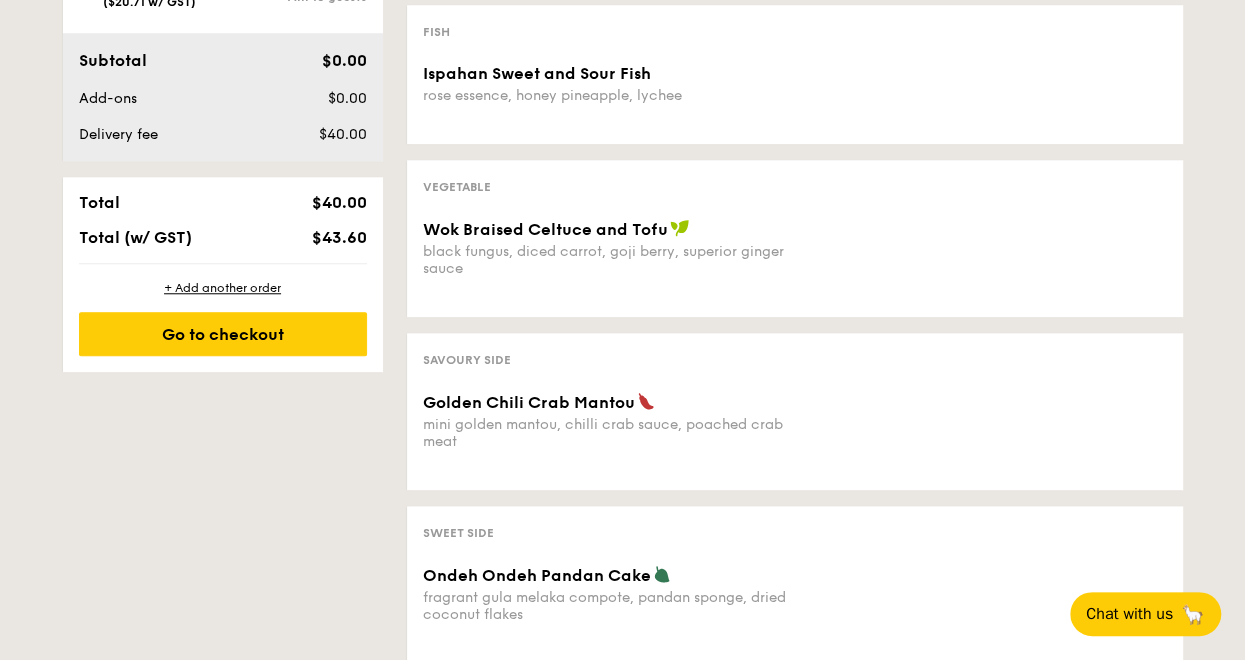 scroll, scrollTop: 666, scrollLeft: 0, axis: vertical 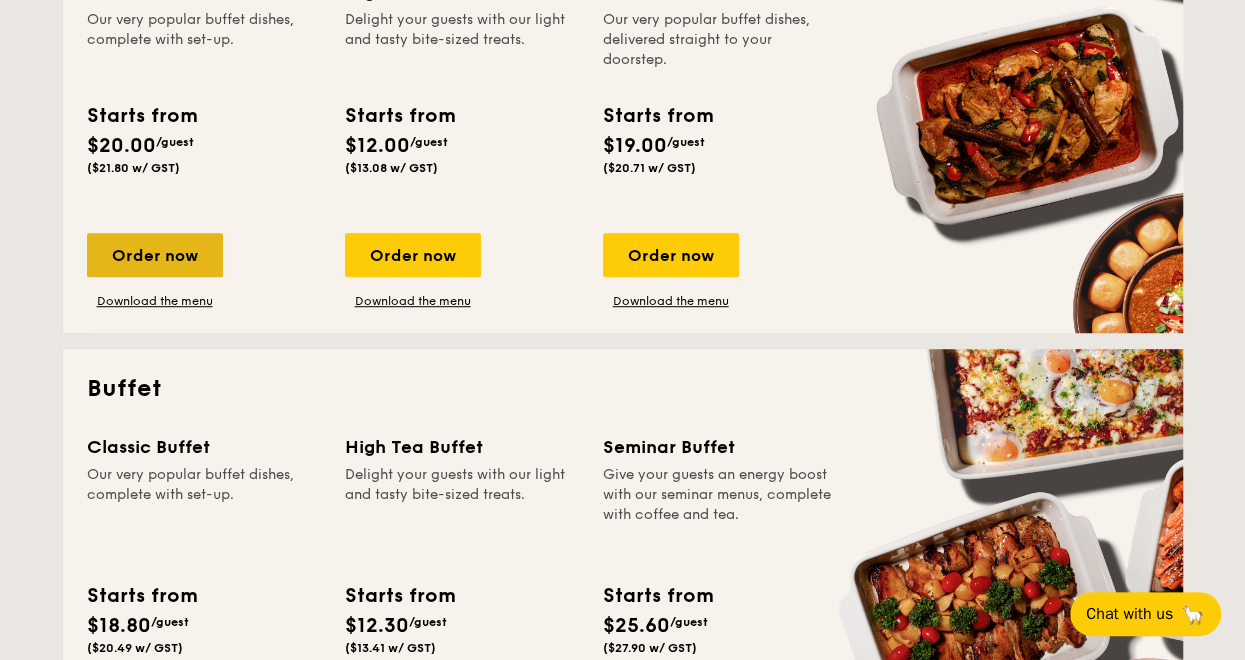 click on "Order now" at bounding box center (155, 255) 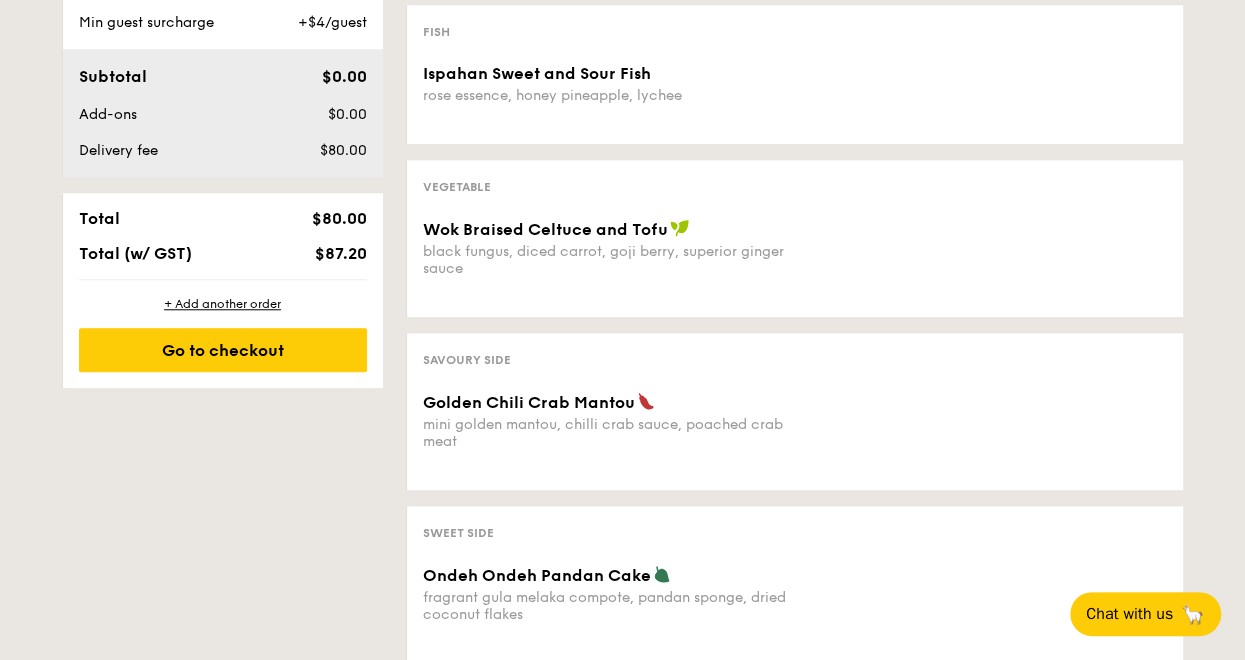 scroll, scrollTop: 814, scrollLeft: 0, axis: vertical 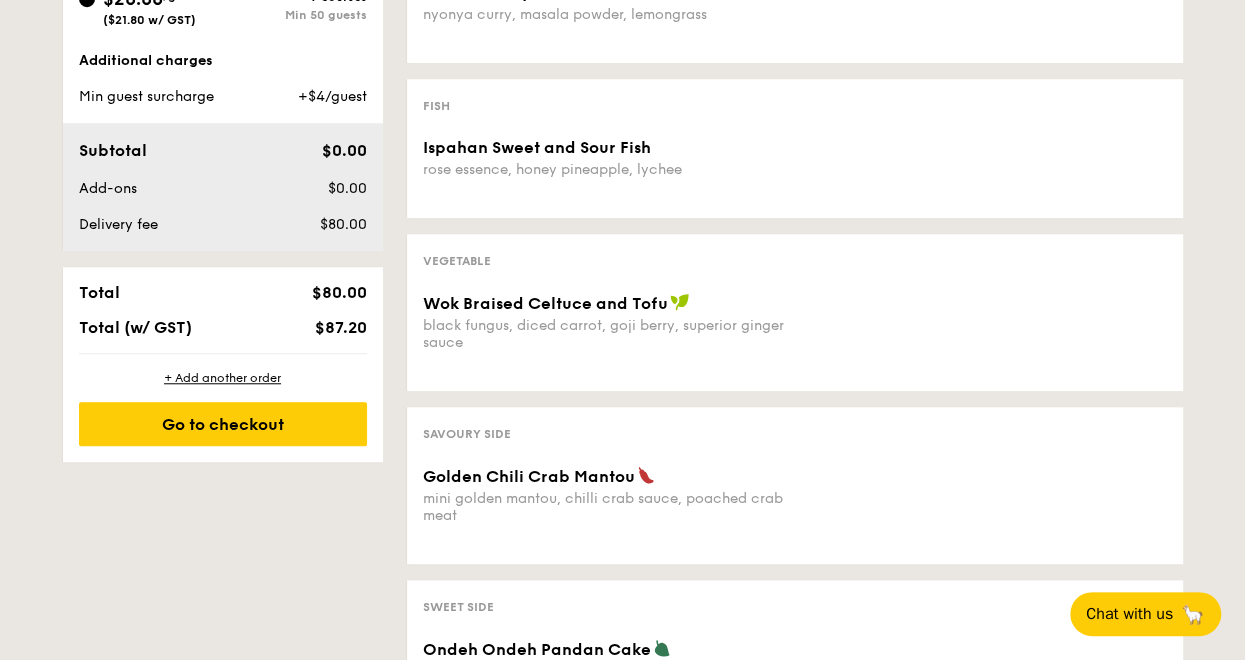 click on "Additional charges" at bounding box center (223, 61) 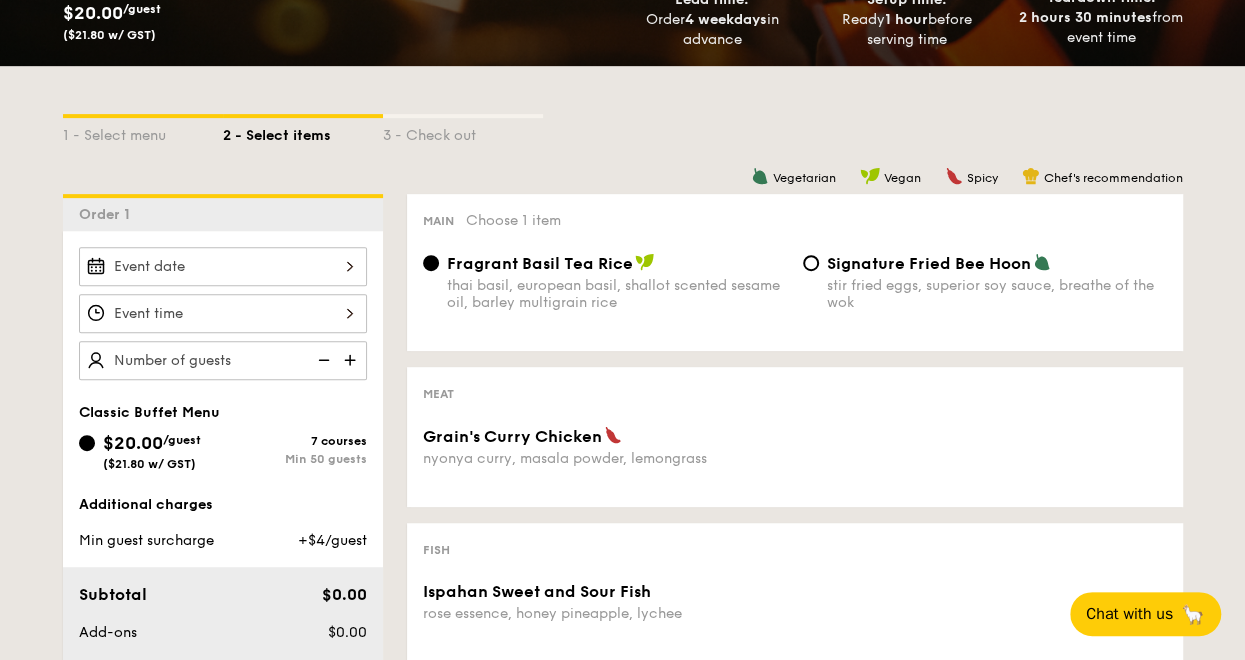 scroll, scrollTop: 444, scrollLeft: 0, axis: vertical 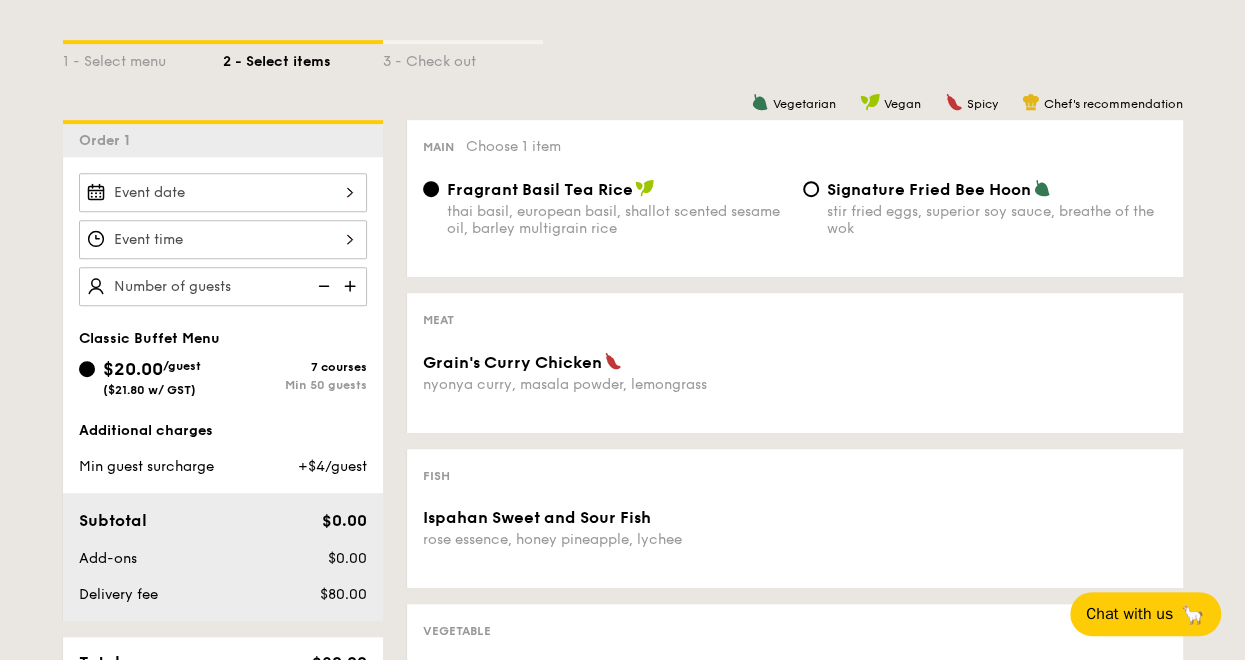 drag, startPoint x: 820, startPoint y: 253, endPoint x: 827, endPoint y: 358, distance: 105.23308 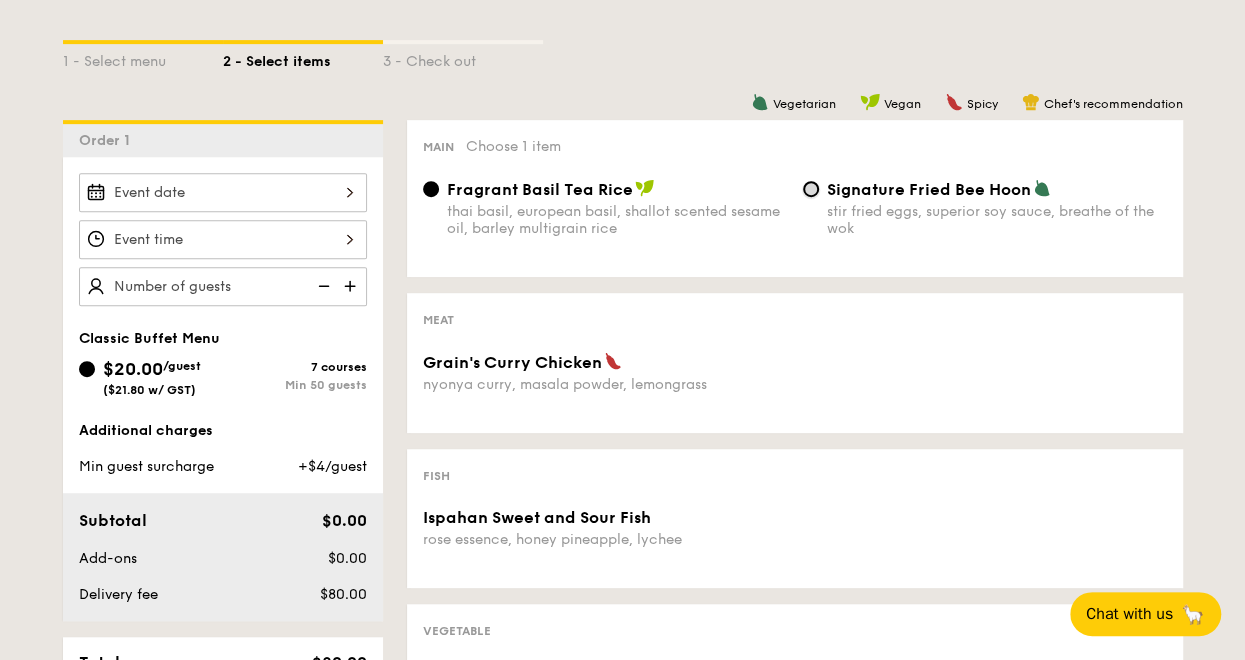 click on "Signature Fried Bee Hoon stir fried eggs, superior soy sauce, breathe of the wok" at bounding box center (811, 189) 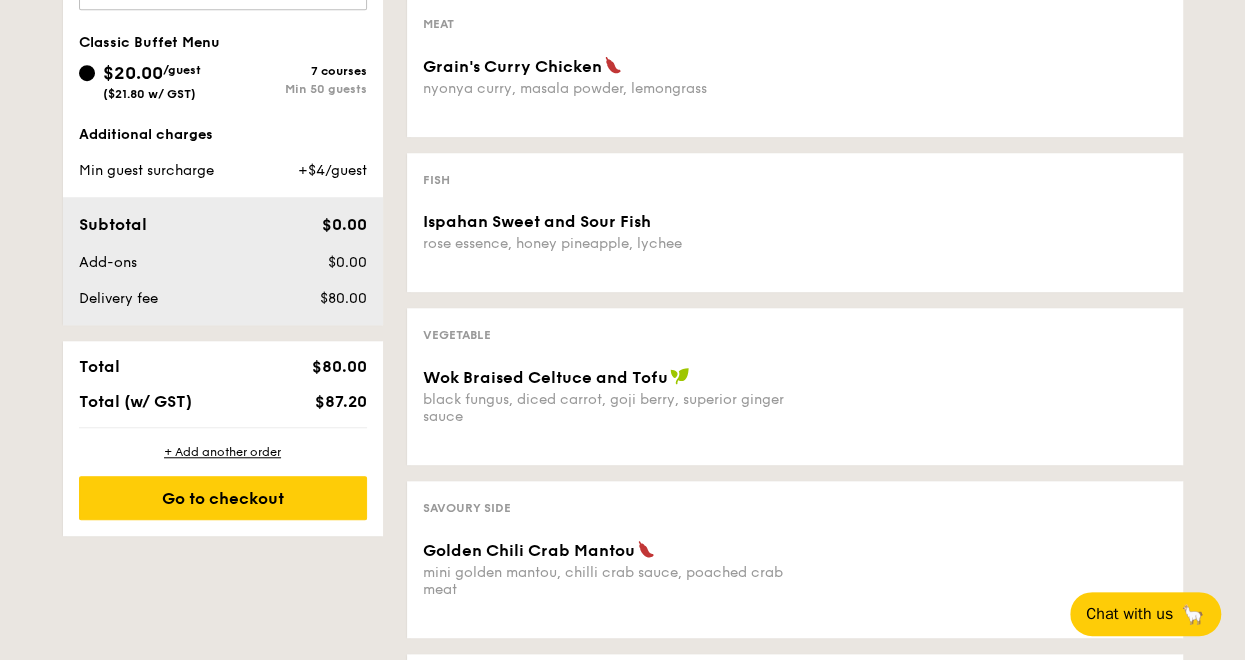scroll, scrollTop: 814, scrollLeft: 0, axis: vertical 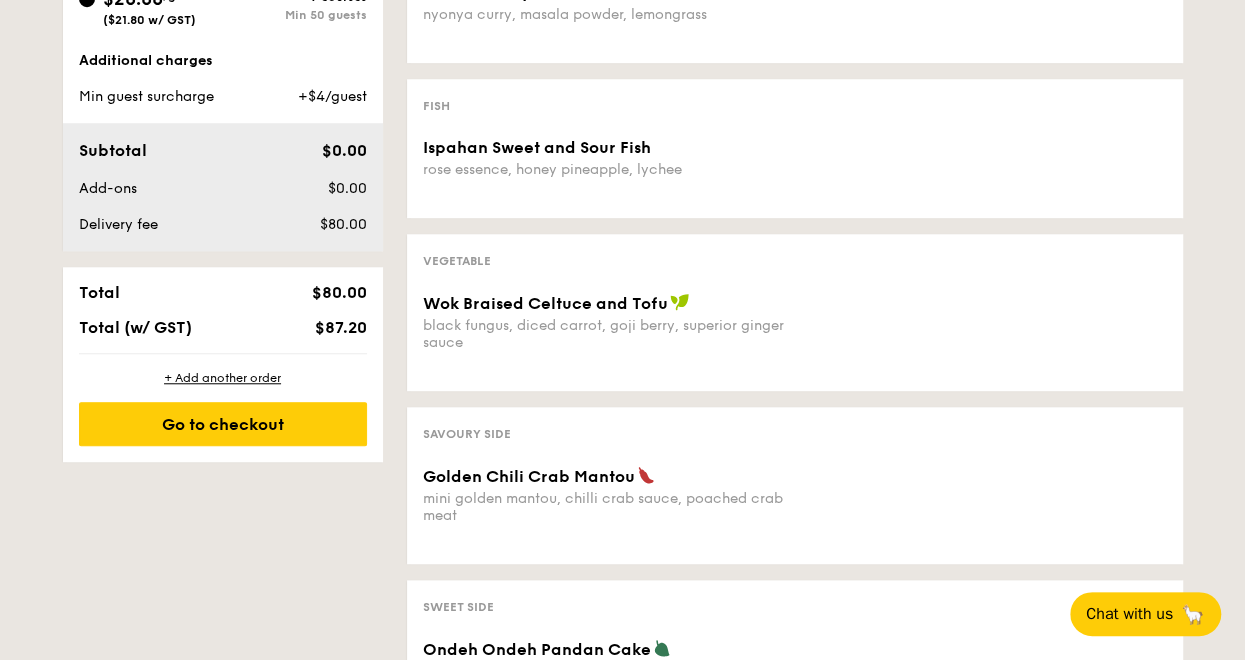 click on "Fish" at bounding box center (795, 104) 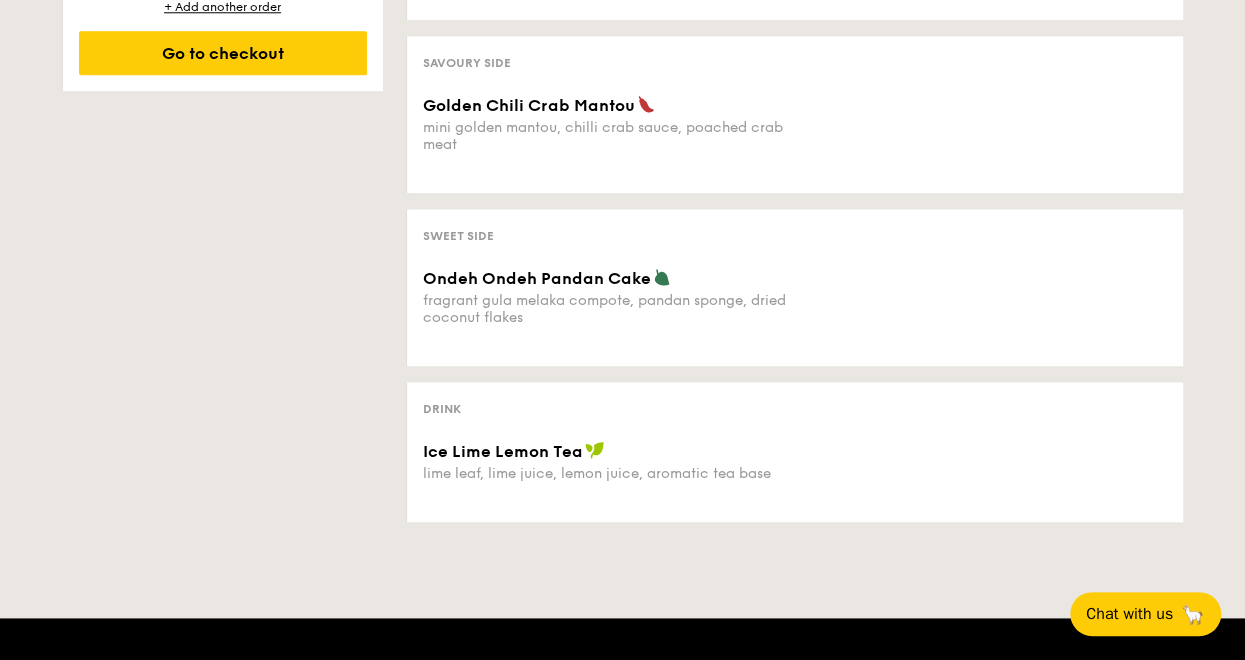 click on "Golden Chili Crab Mantou" at bounding box center [605, 105] 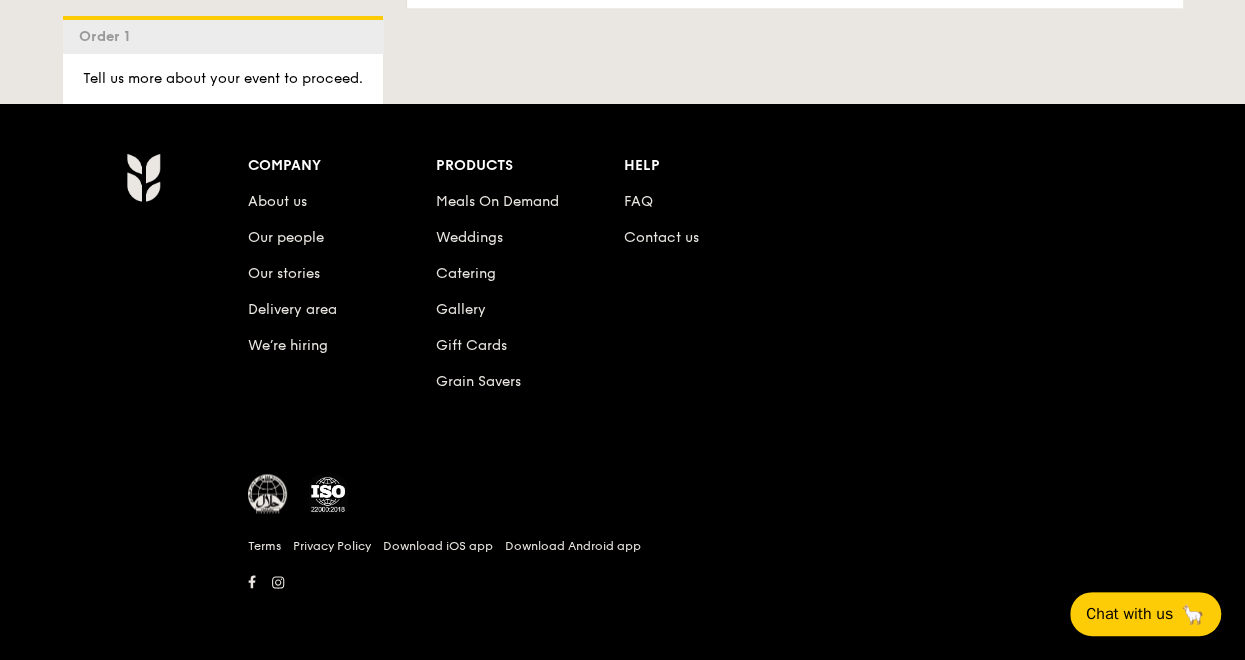 click on "lime leaf, lime juice, lemon juice, aromatic tea base" at bounding box center (605, -41) 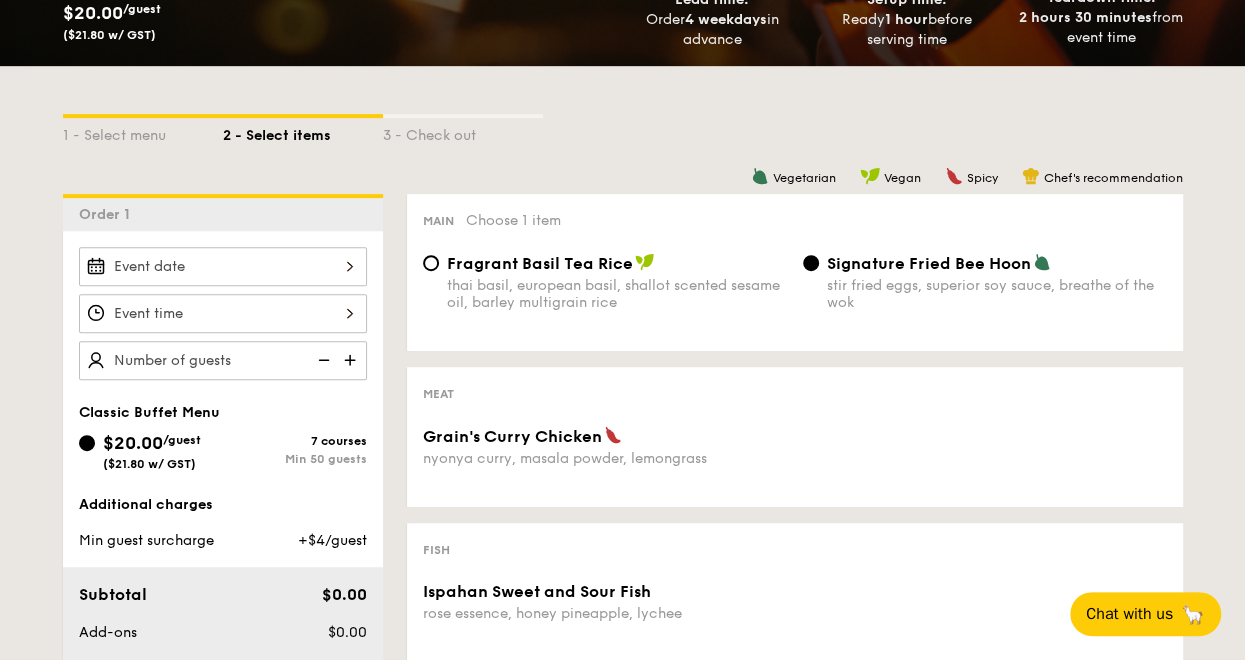 scroll, scrollTop: 0, scrollLeft: 0, axis: both 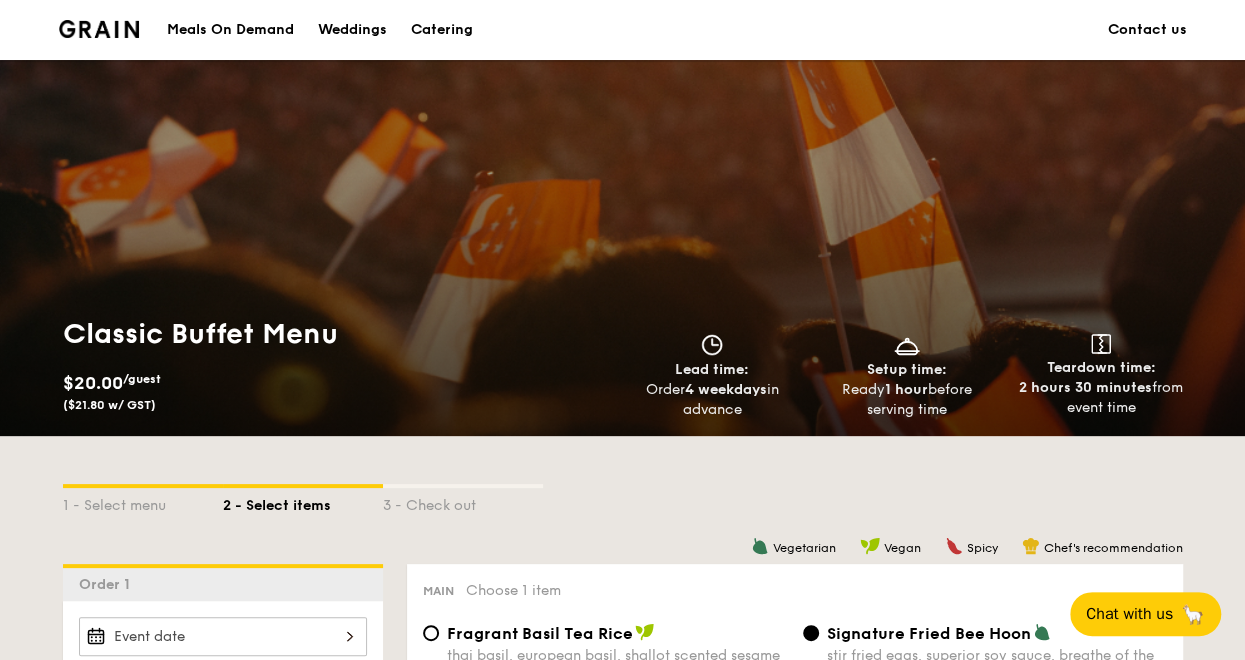 drag, startPoint x: 883, startPoint y: 372, endPoint x: 982, endPoint y: 414, distance: 107.54069 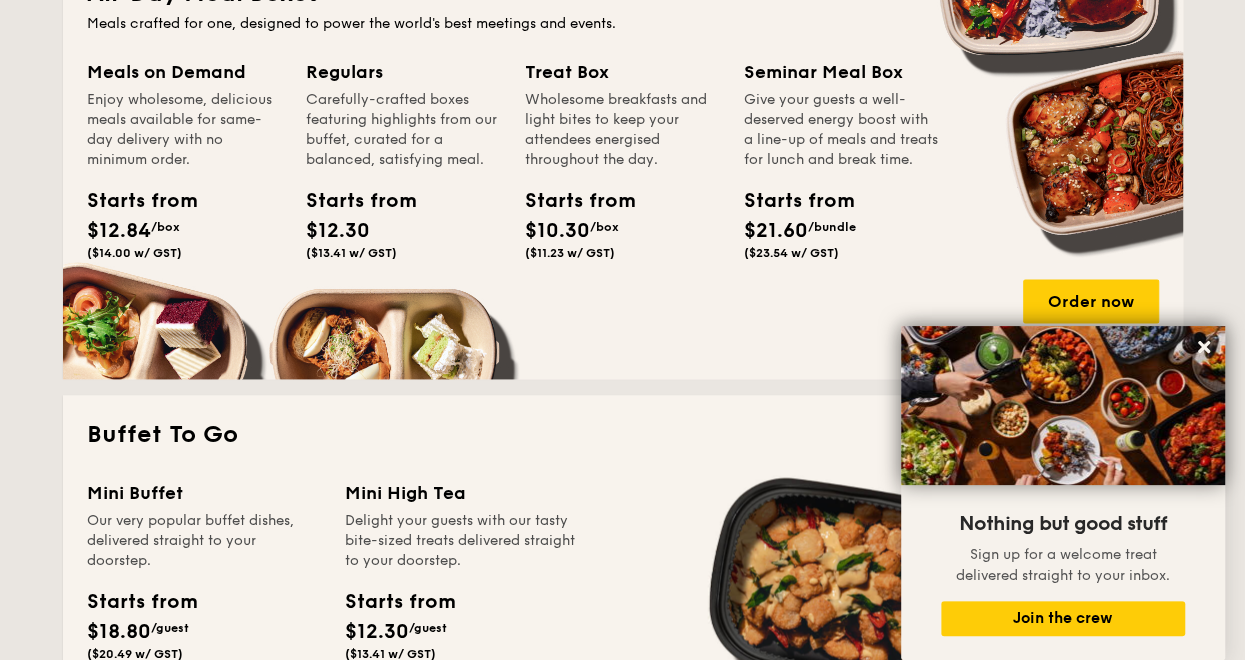 scroll, scrollTop: 1393, scrollLeft: 0, axis: vertical 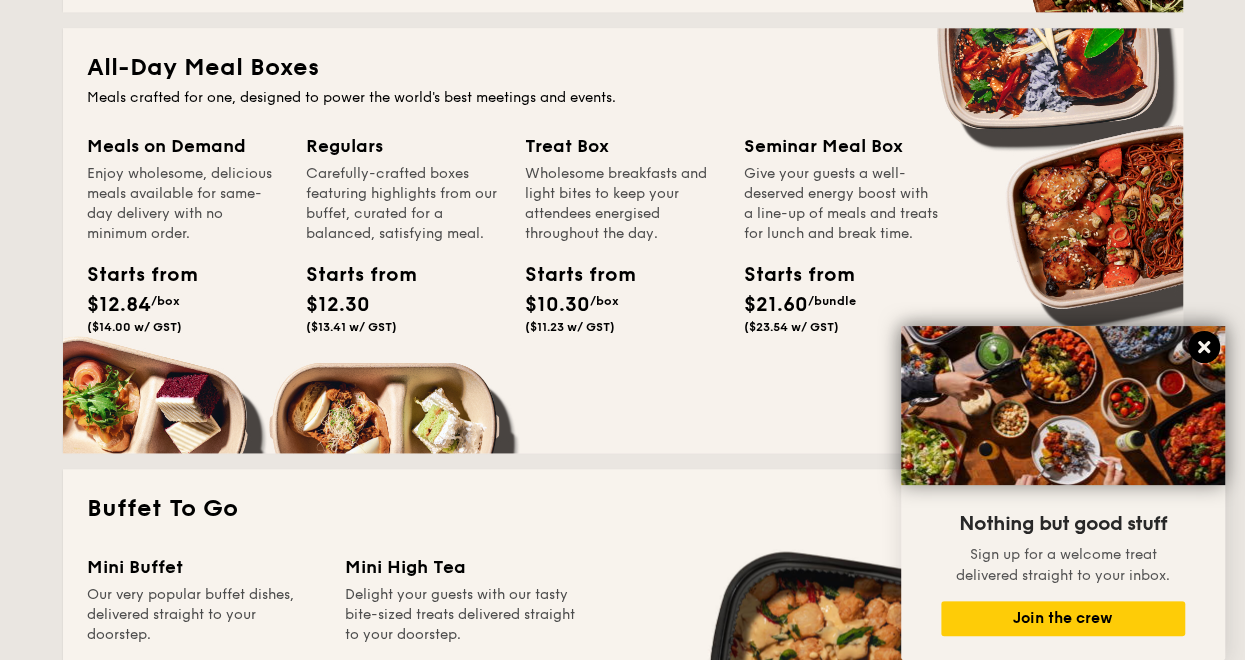 click 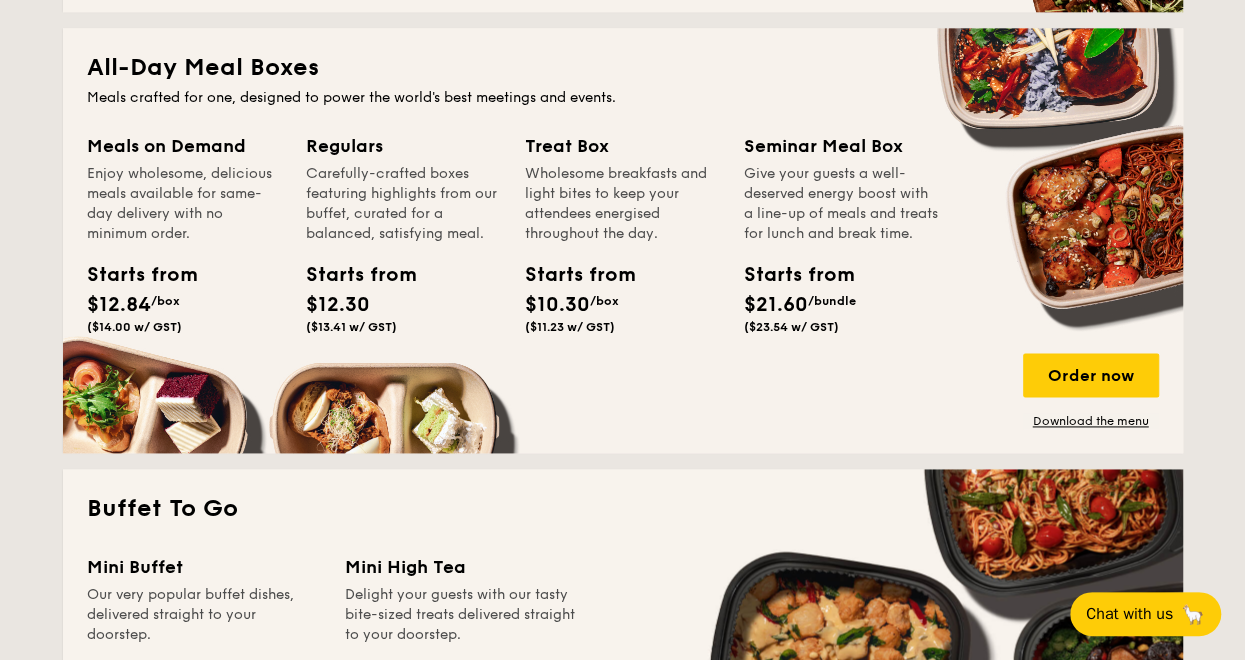 scroll, scrollTop: 1467, scrollLeft: 0, axis: vertical 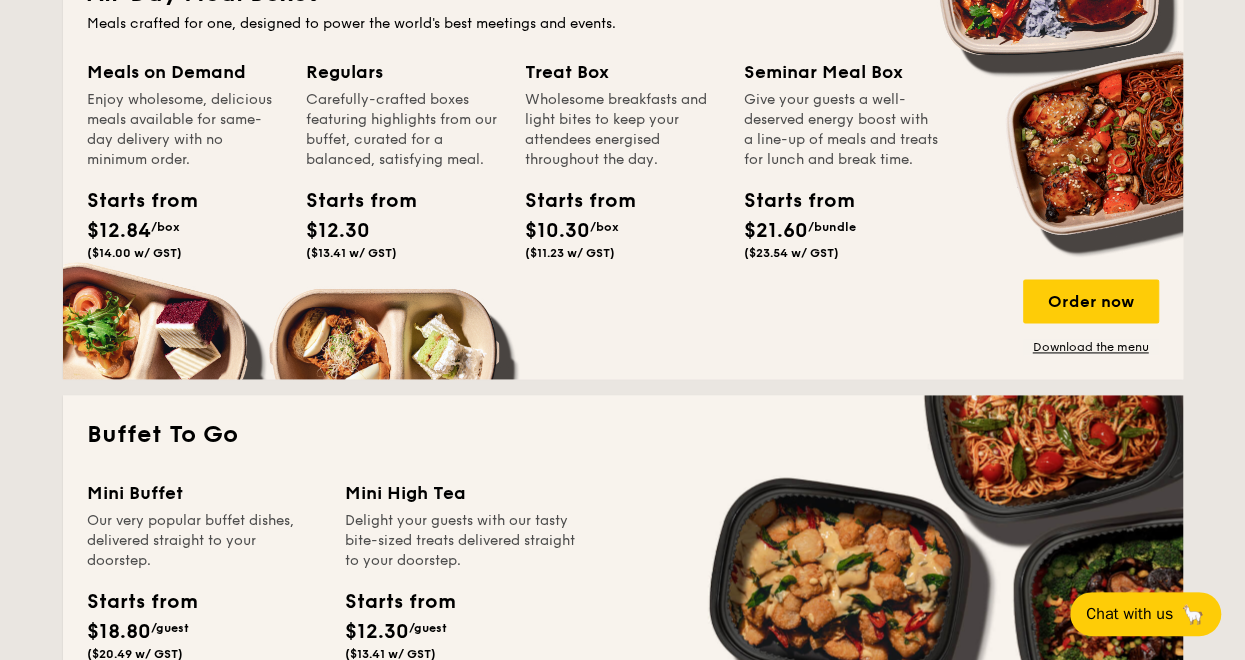 click on "Give your guests a well-deserved energy boost with a line-up of meals and treats for lunch and break time." at bounding box center (841, 130) 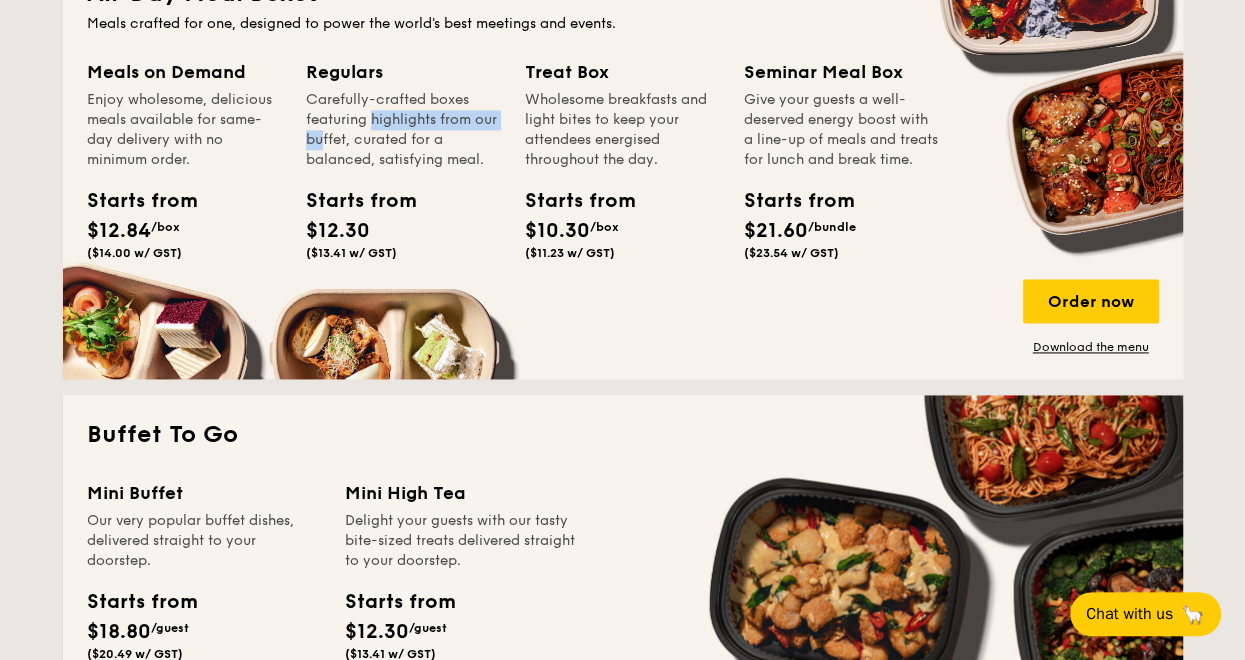 drag, startPoint x: 354, startPoint y: 238, endPoint x: 400, endPoint y: 274, distance: 58.412327 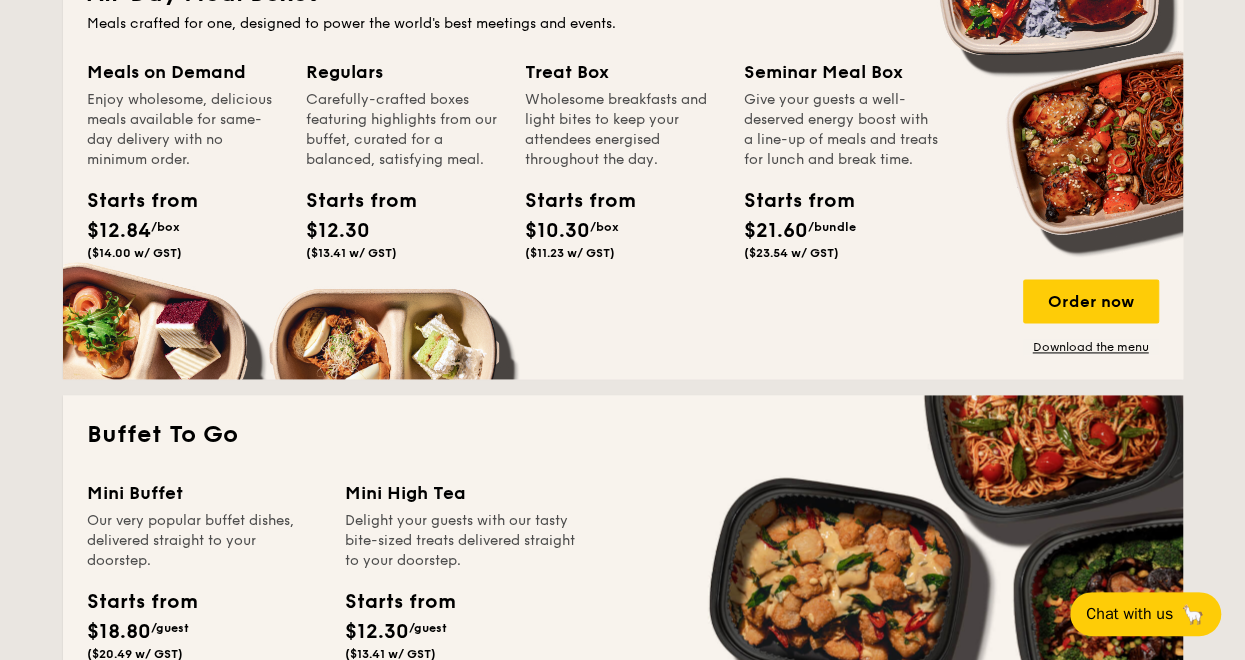 drag, startPoint x: 400, startPoint y: 274, endPoint x: 438, endPoint y: 348, distance: 83.18654 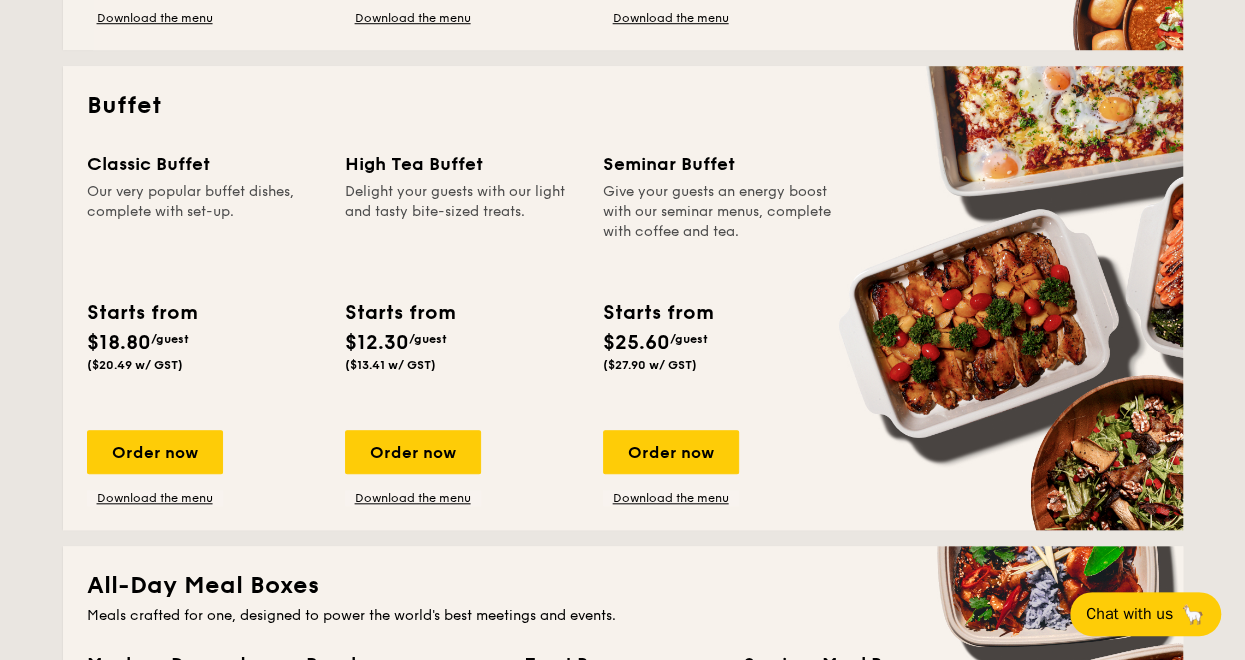 scroll, scrollTop: 949, scrollLeft: 0, axis: vertical 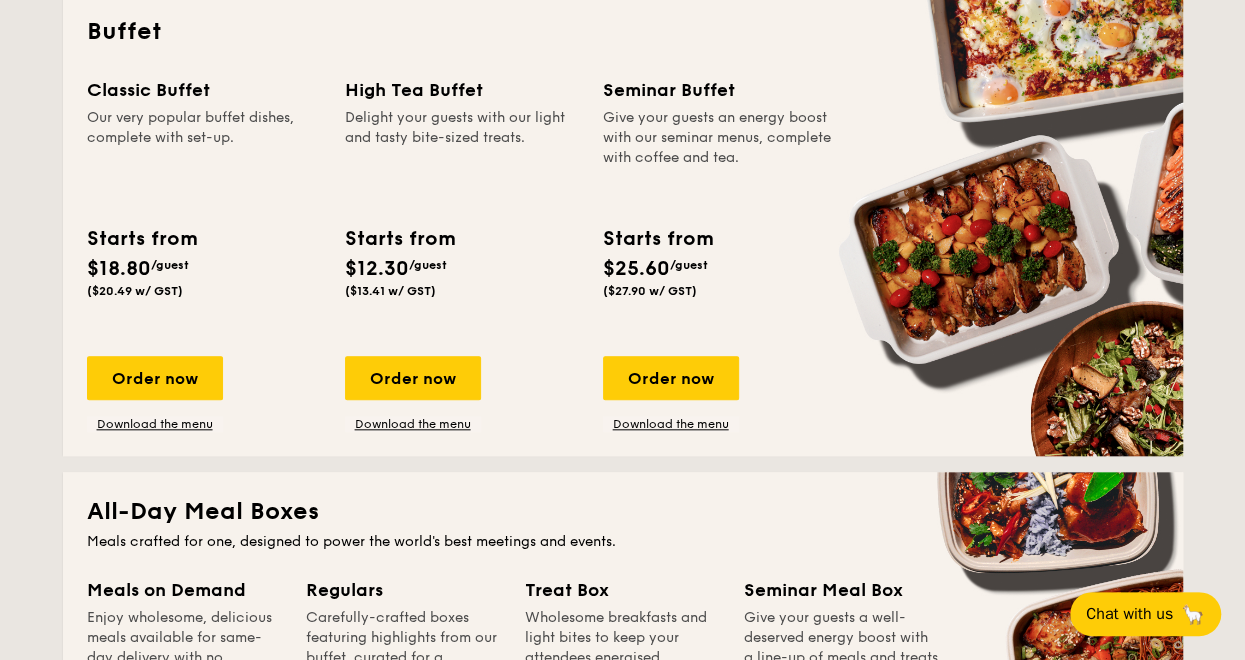 drag, startPoint x: 581, startPoint y: 148, endPoint x: 818, endPoint y: 446, distance: 380.7532 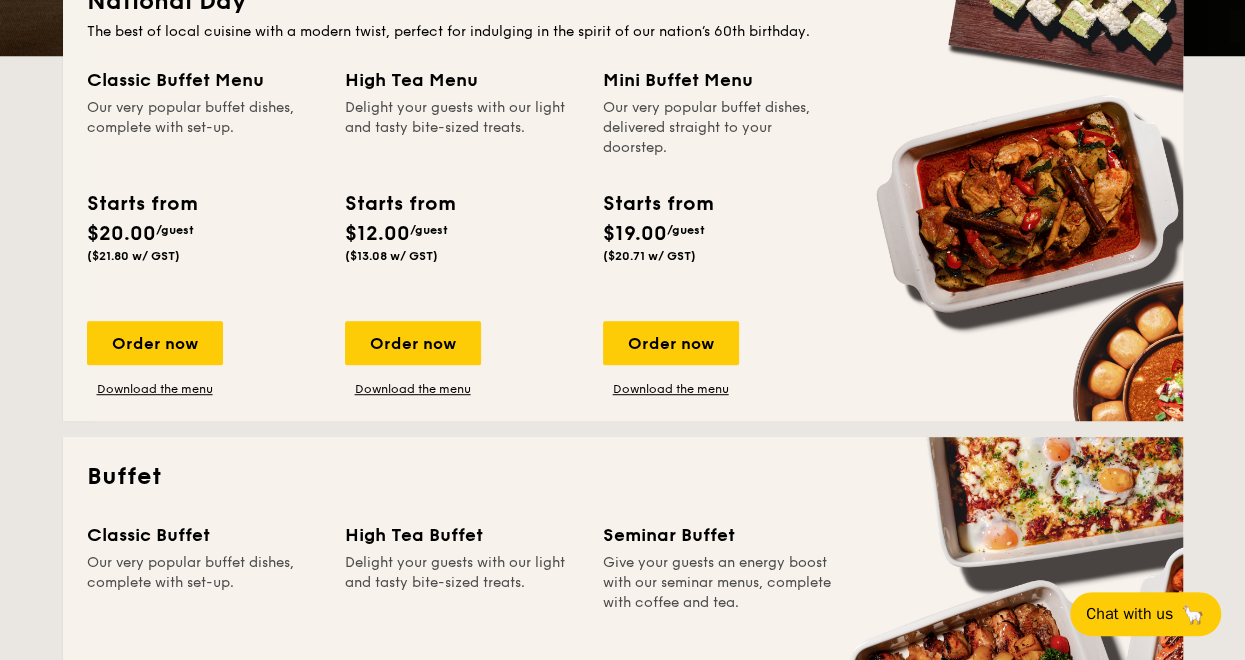 scroll, scrollTop: 430, scrollLeft: 0, axis: vertical 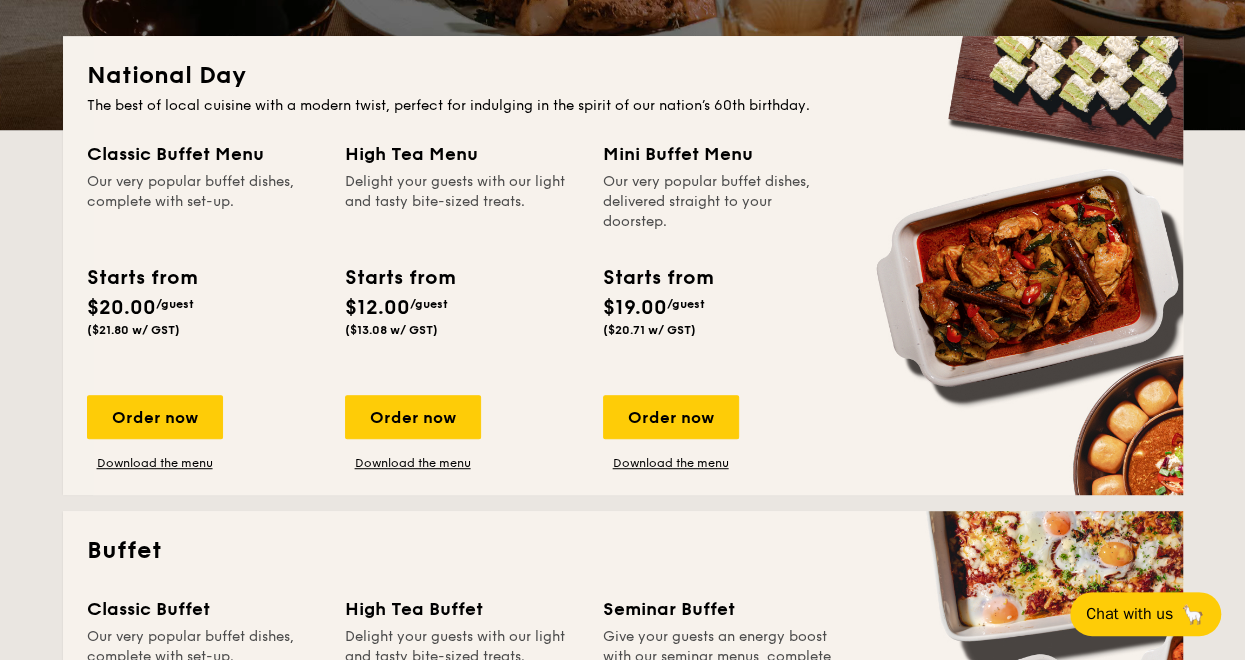 drag, startPoint x: 51, startPoint y: 186, endPoint x: 301, endPoint y: 179, distance: 250.09798 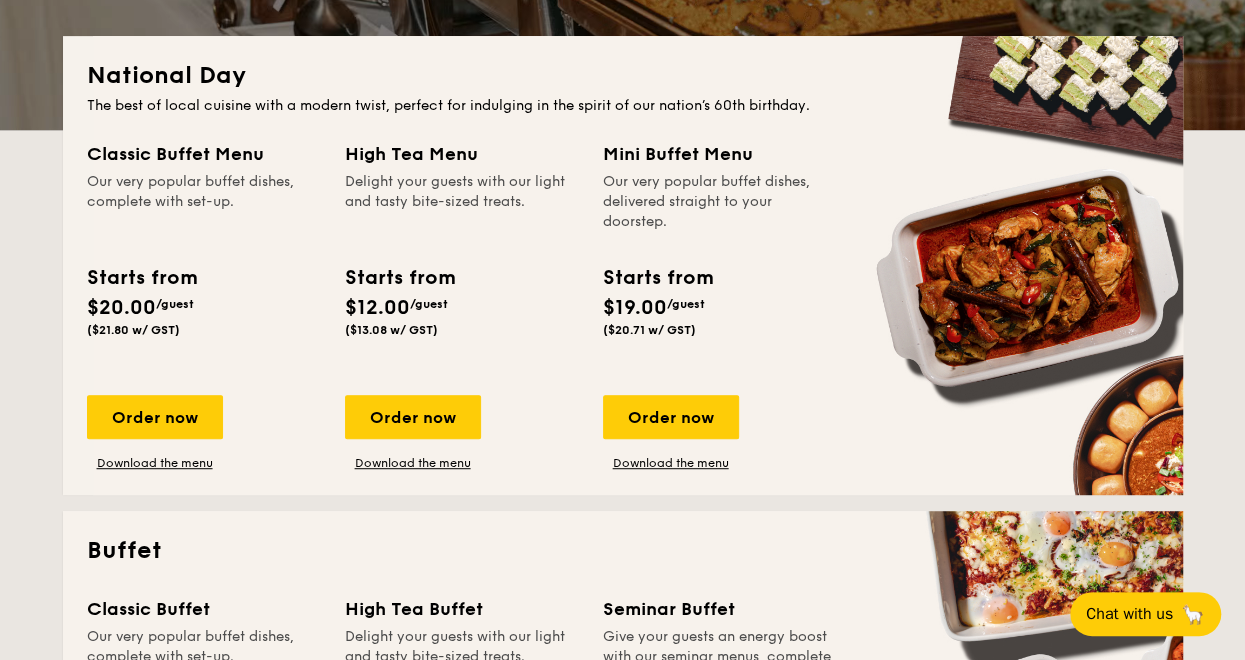 click on "Classic Buffet Menu
Our very popular buffet dishes, complete with set-up.
Starts from
$20.00
/guest
($21.80 w/ GST)
Order now
Download the menu" at bounding box center [216, 305] 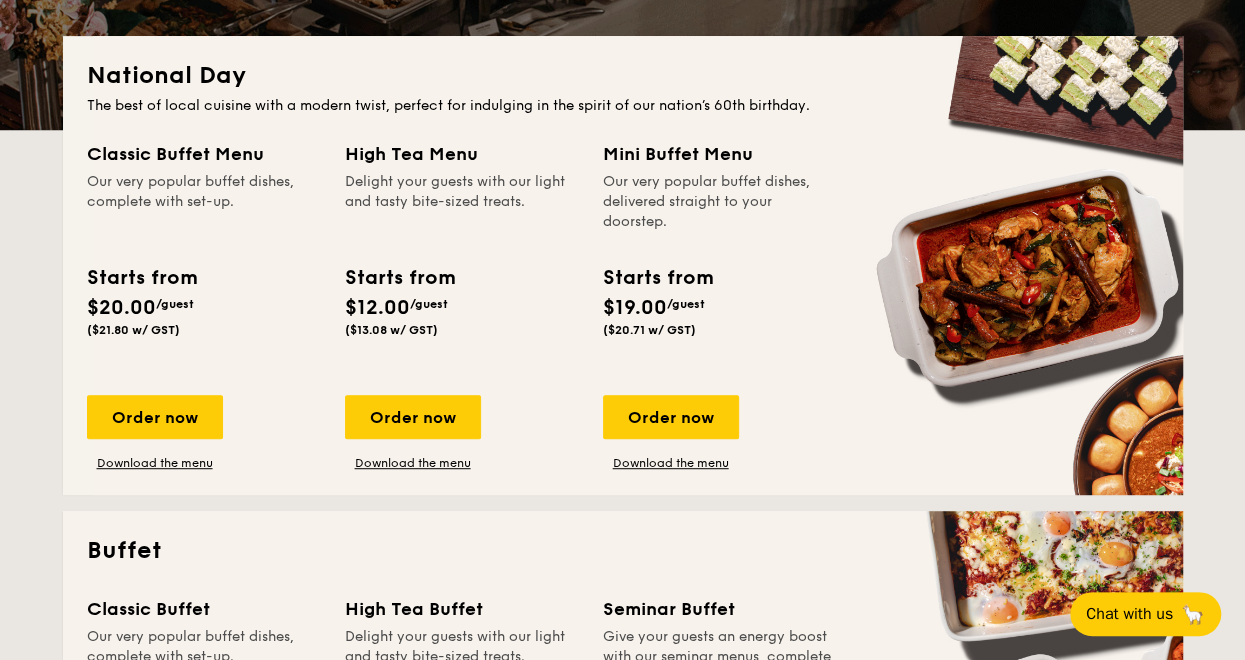 click on "Our very popular buffet dishes, complete with set-up." at bounding box center (204, 209) 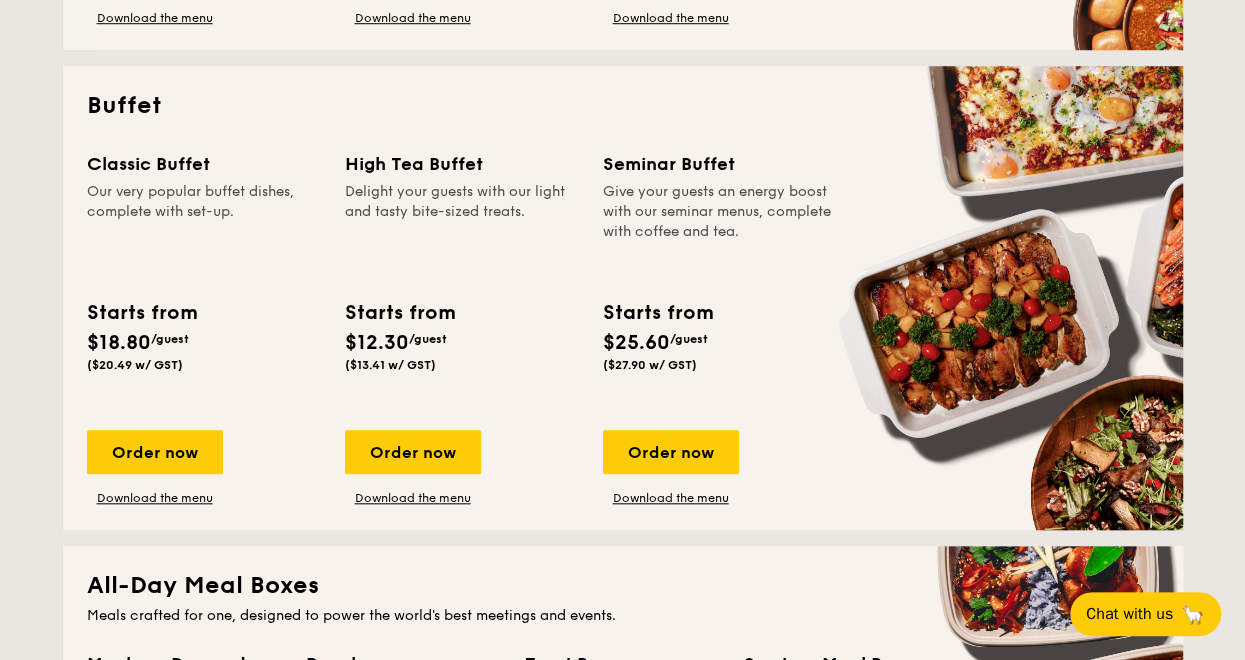 scroll, scrollTop: 949, scrollLeft: 0, axis: vertical 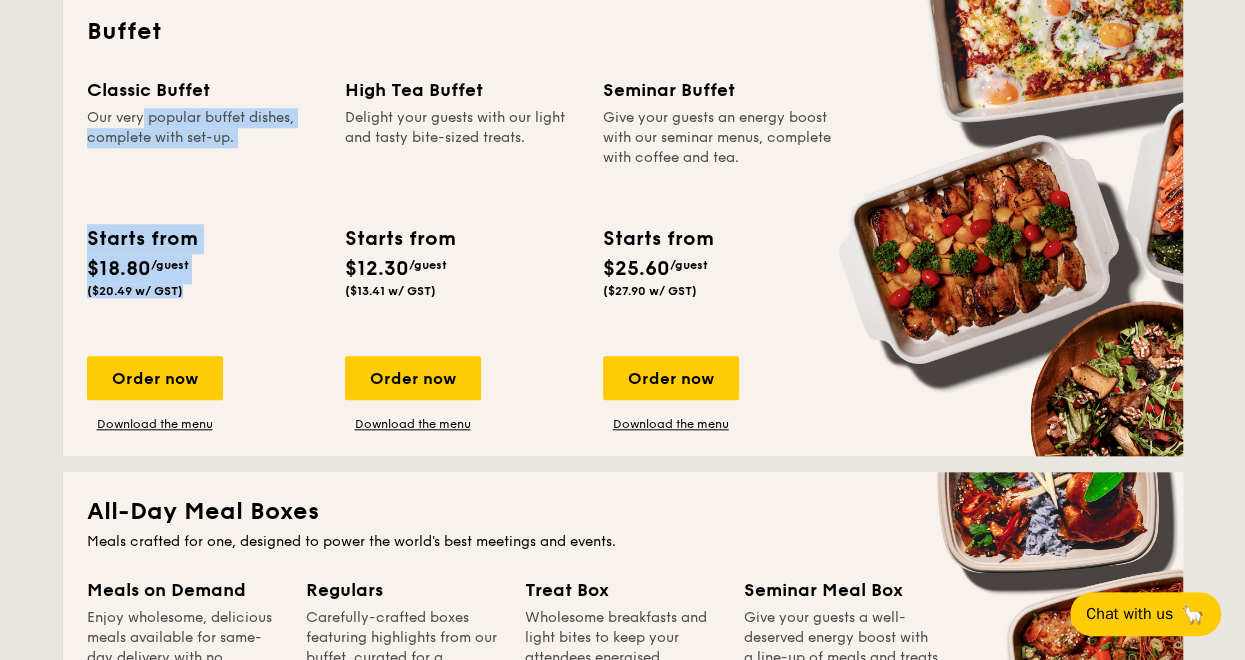 drag, startPoint x: 65, startPoint y: 187, endPoint x: 201, endPoint y: 409, distance: 260.34592 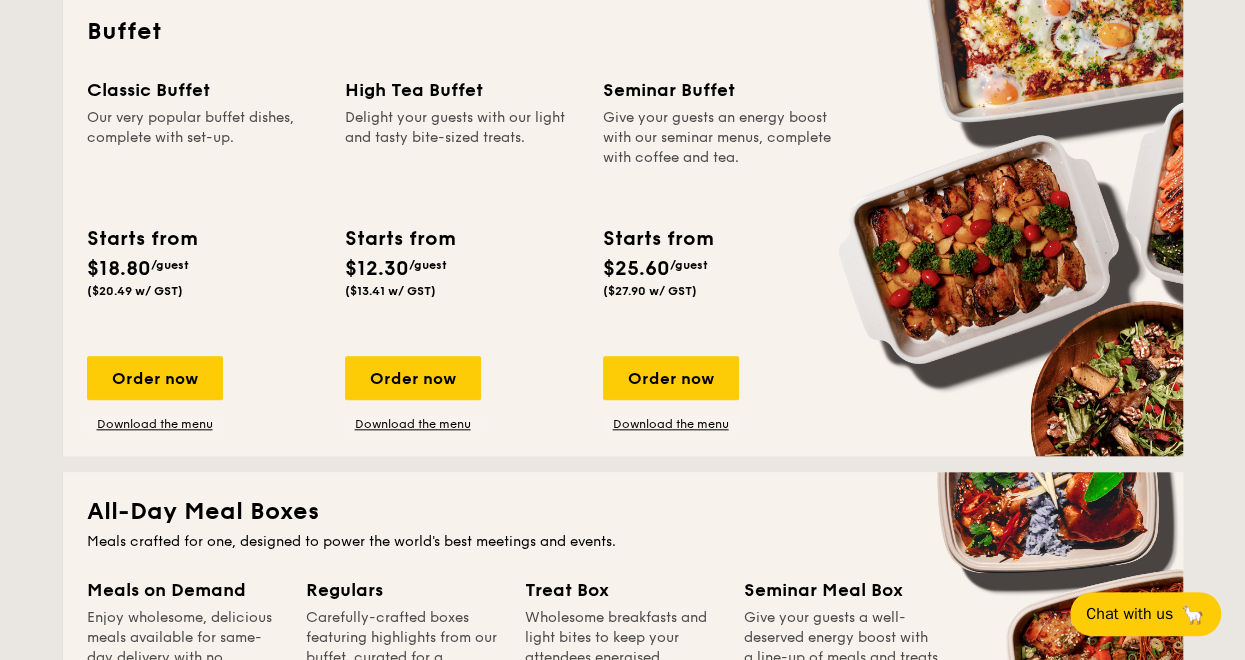 click on "Classic Buffet
Our very popular buffet dishes, complete with set-up.
Starts from
$18.80
/guest
($20.49 w/ GST)
Order now
Download the menu
High Tea Buffet
Delight your guests with our light and tasty  bite-sized treats.
Starts from
$12.30
/guest
($13.41 w/ GST)
Order now
Download the menu
Seminar Buffet
Give your guests an energy boost with our seminar menus, complete with coffee and tea.
Starts from
$25.60
/guest
($27.90 w/ GST)
Order now
Download the menu" at bounding box center (623, 254) 